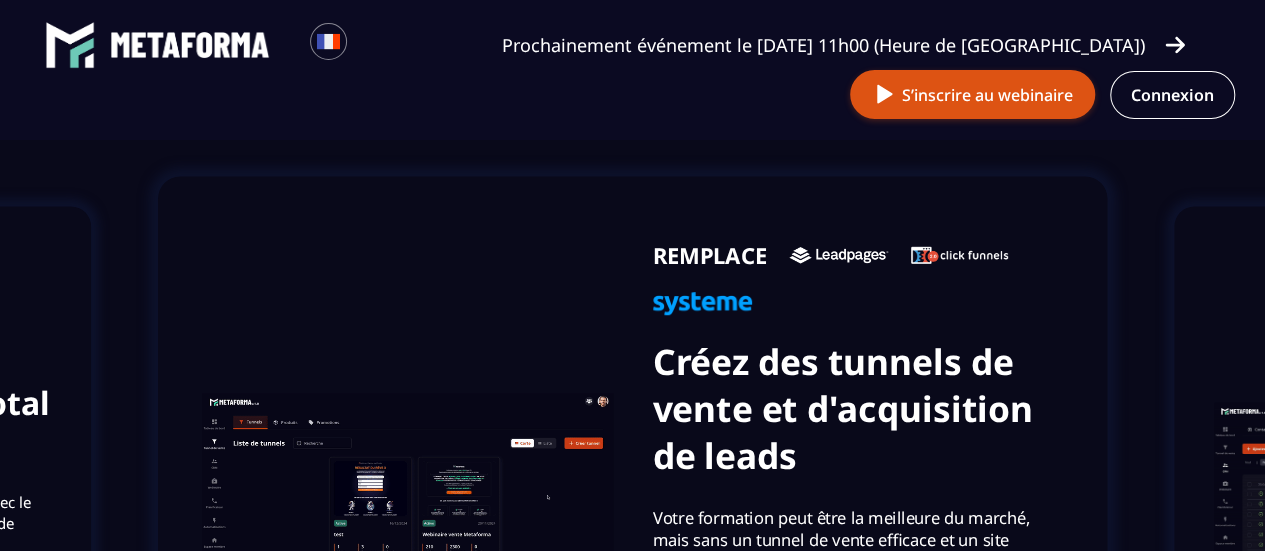 scroll, scrollTop: 1500, scrollLeft: 0, axis: vertical 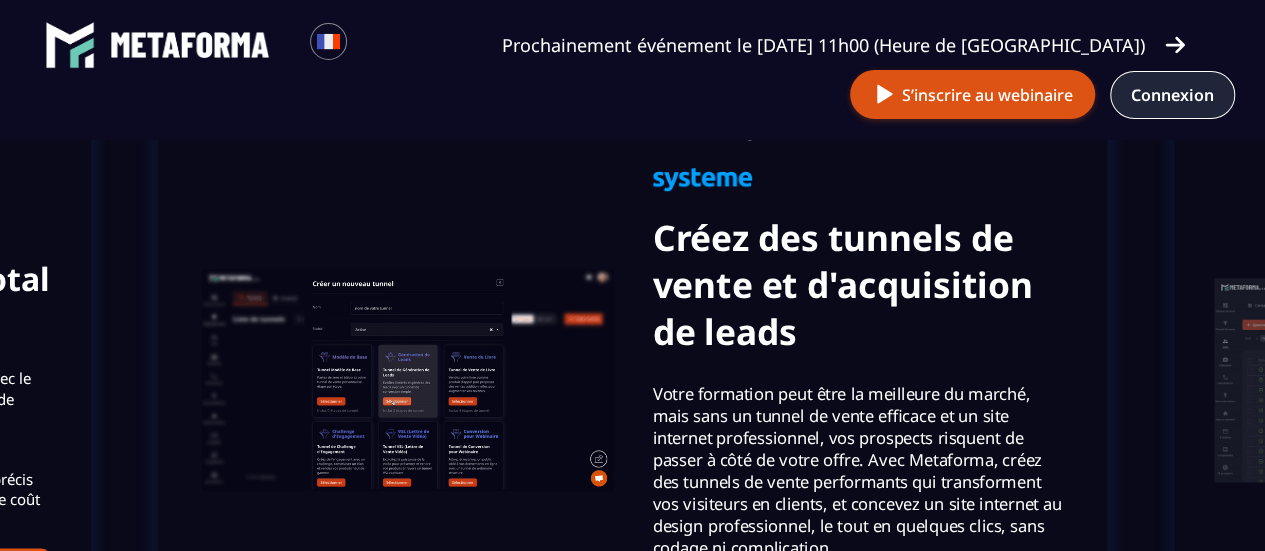 click on "Connexion" at bounding box center (1172, 95) 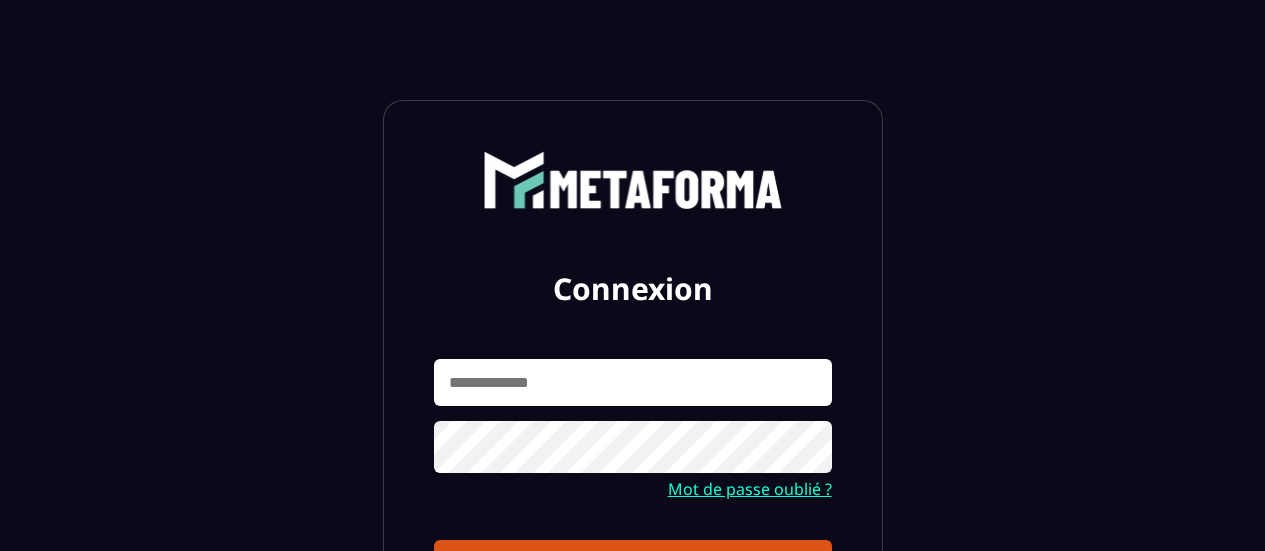 scroll, scrollTop: 0, scrollLeft: 0, axis: both 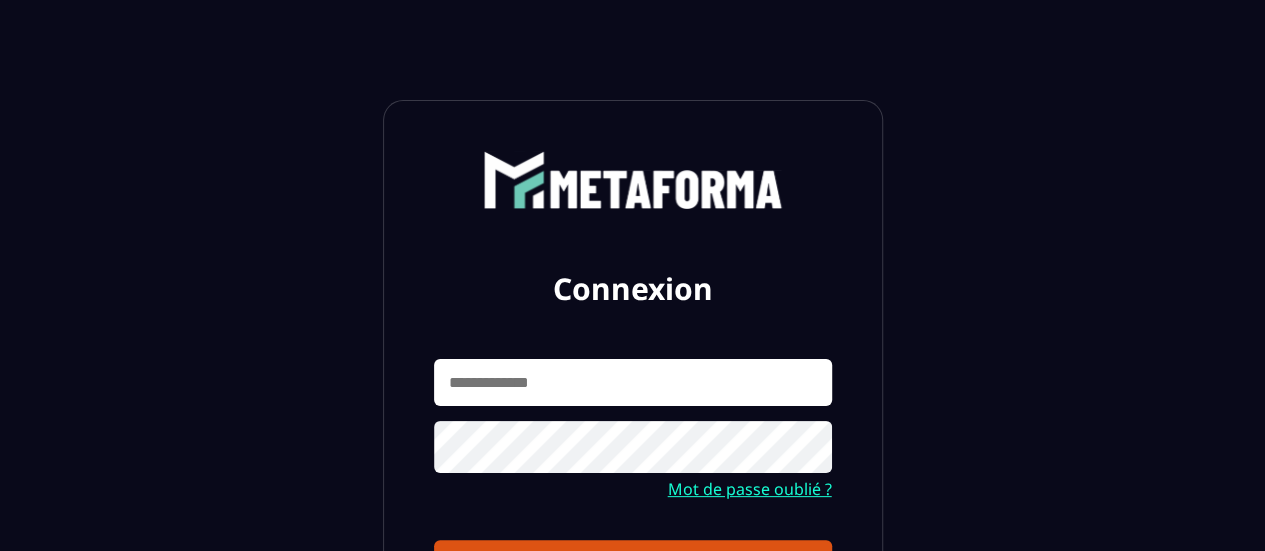 click at bounding box center [633, 382] 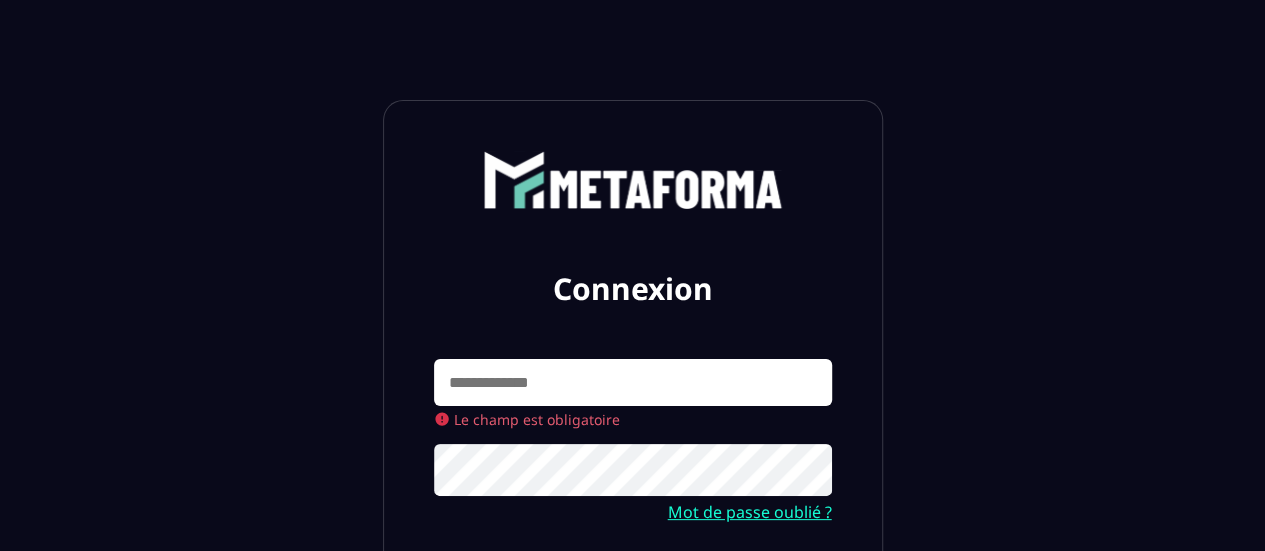 type on "**********" 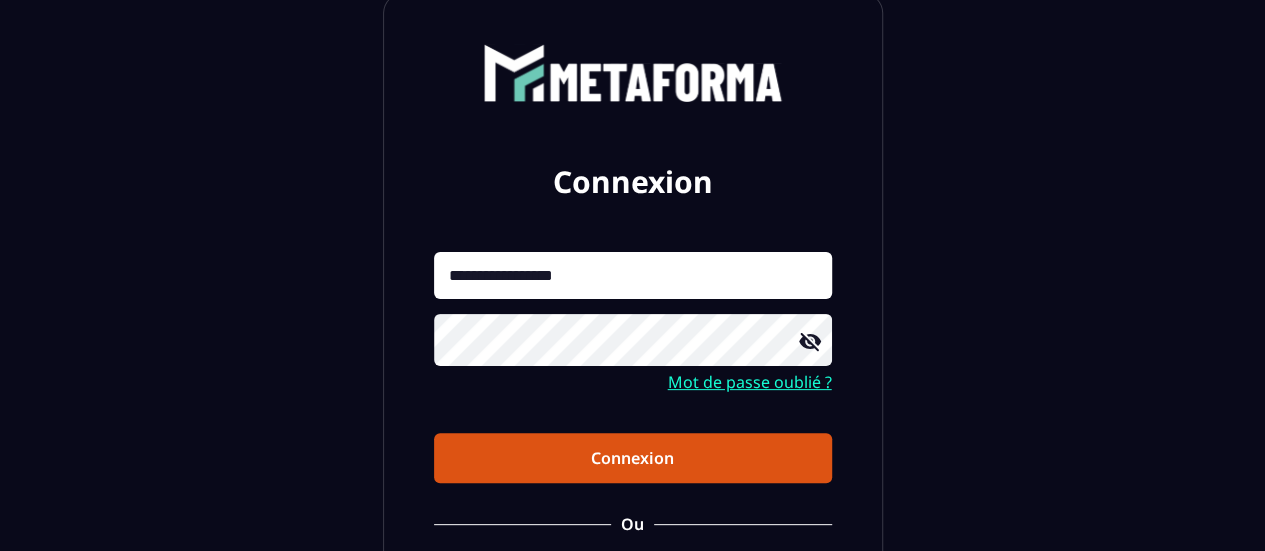 scroll, scrollTop: 300, scrollLeft: 0, axis: vertical 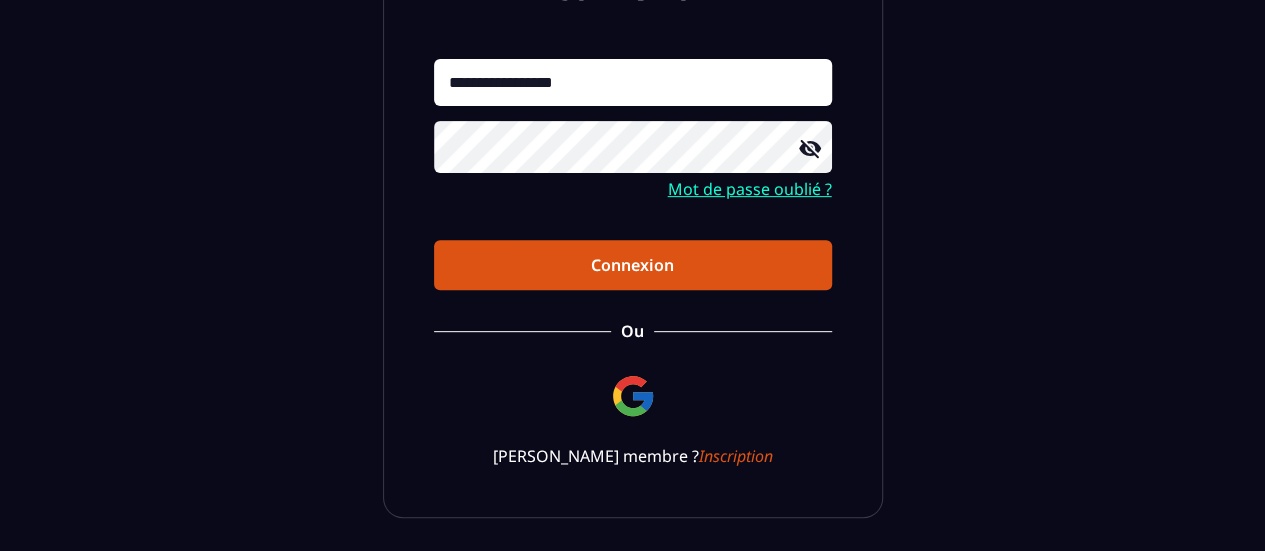 click on "Connexion" at bounding box center [633, 265] 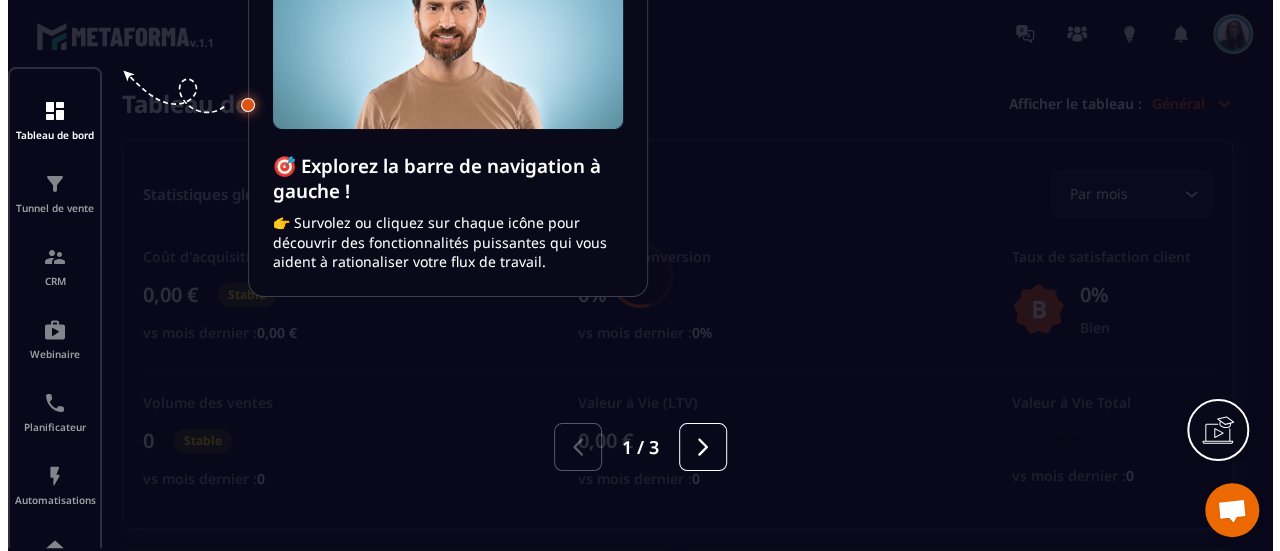 scroll, scrollTop: 0, scrollLeft: 0, axis: both 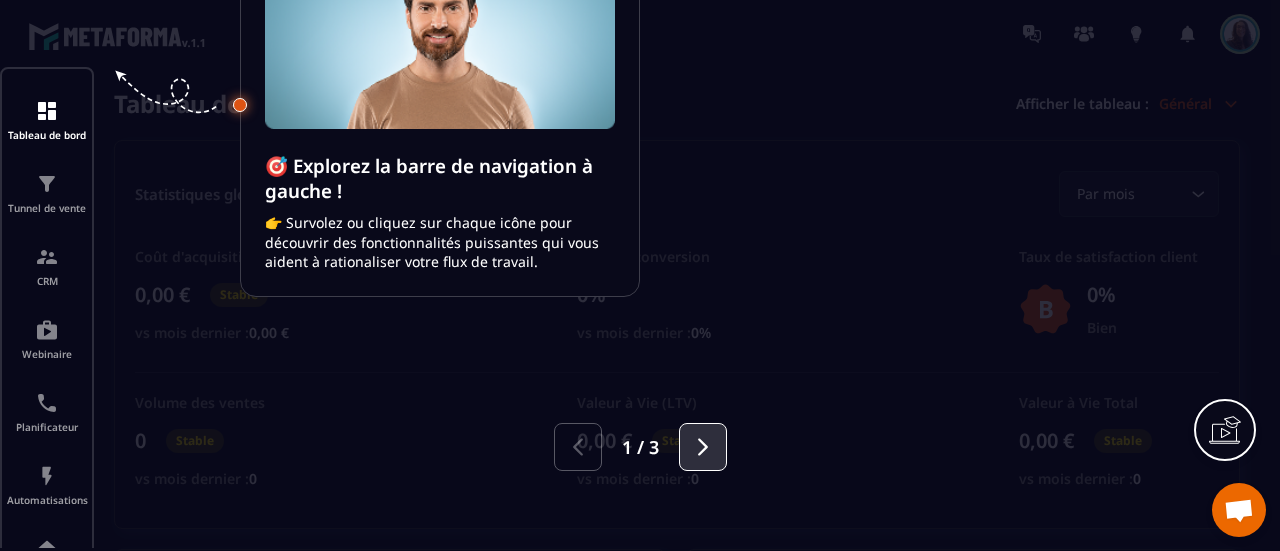 click 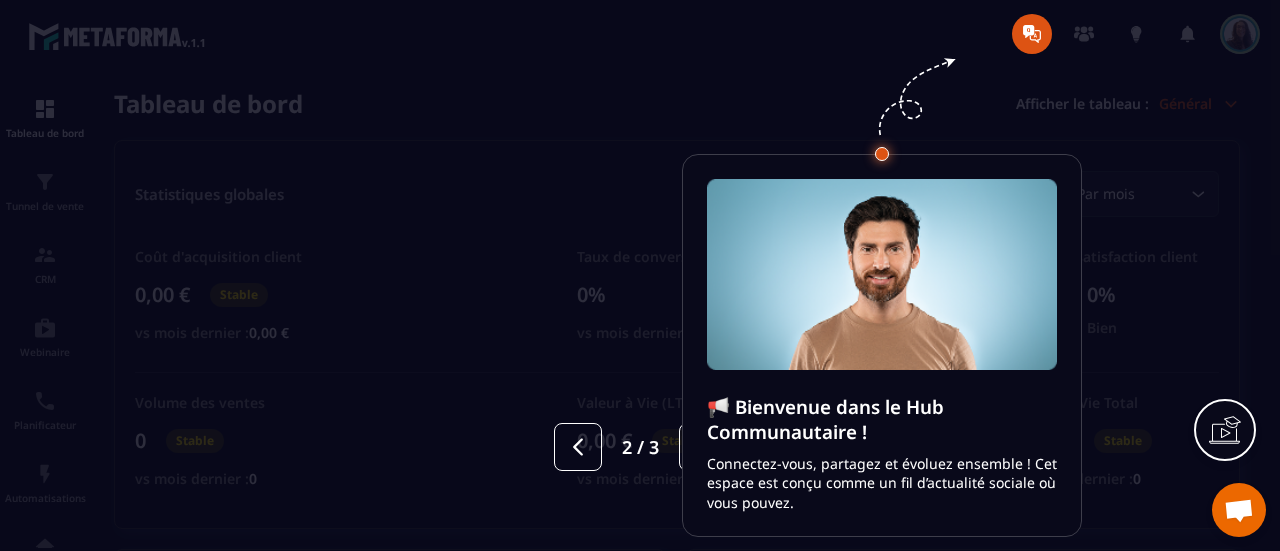 click at bounding box center [640, 275] 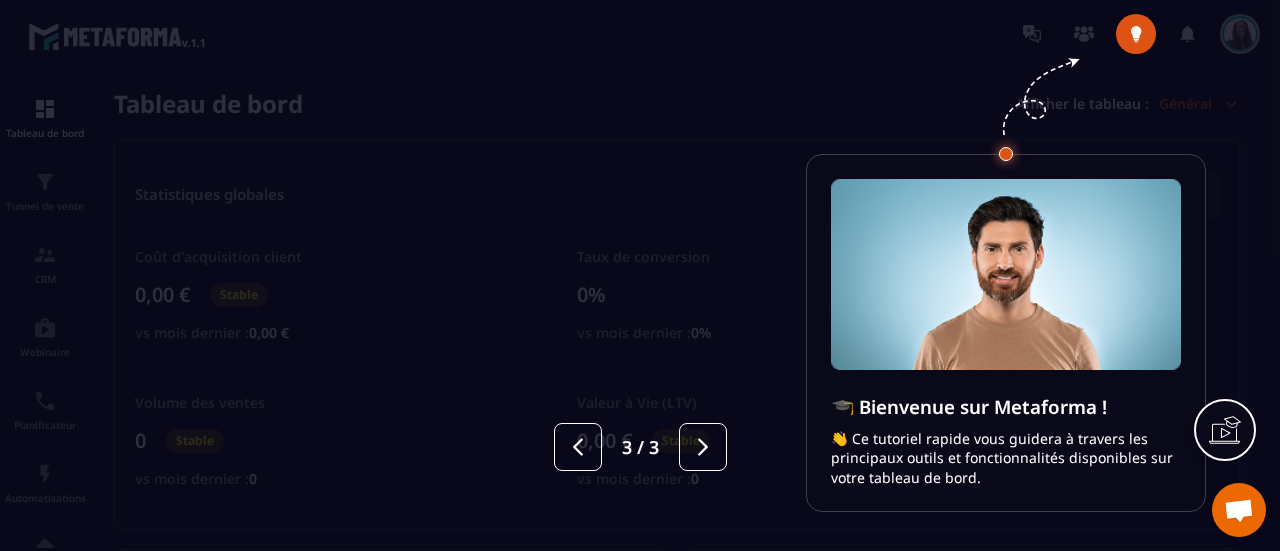 click at bounding box center [640, 275] 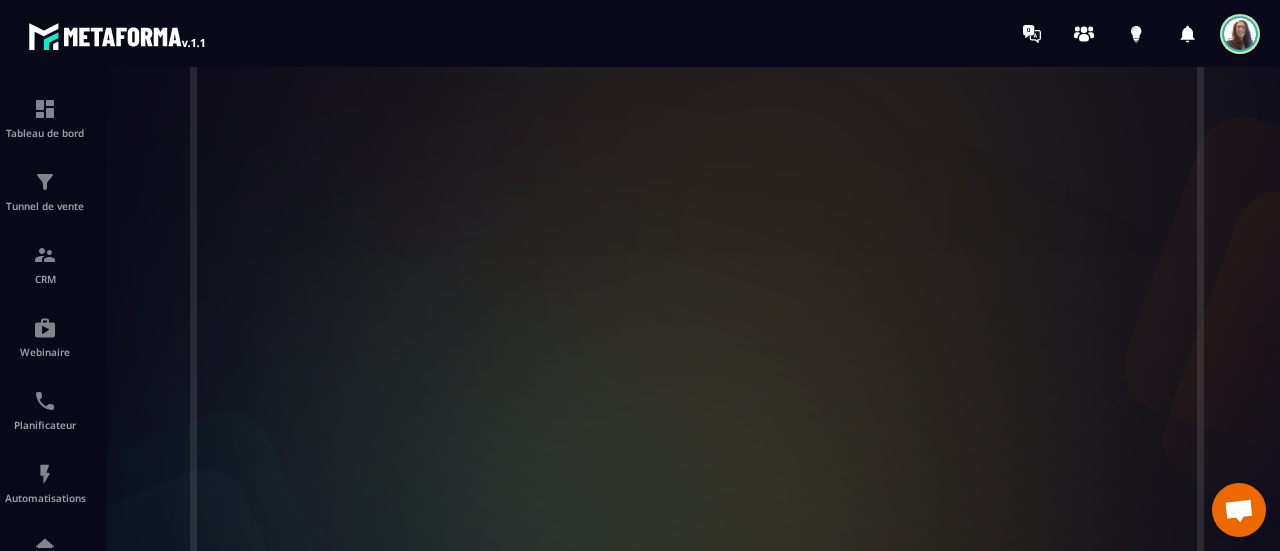 scroll, scrollTop: 758, scrollLeft: 0, axis: vertical 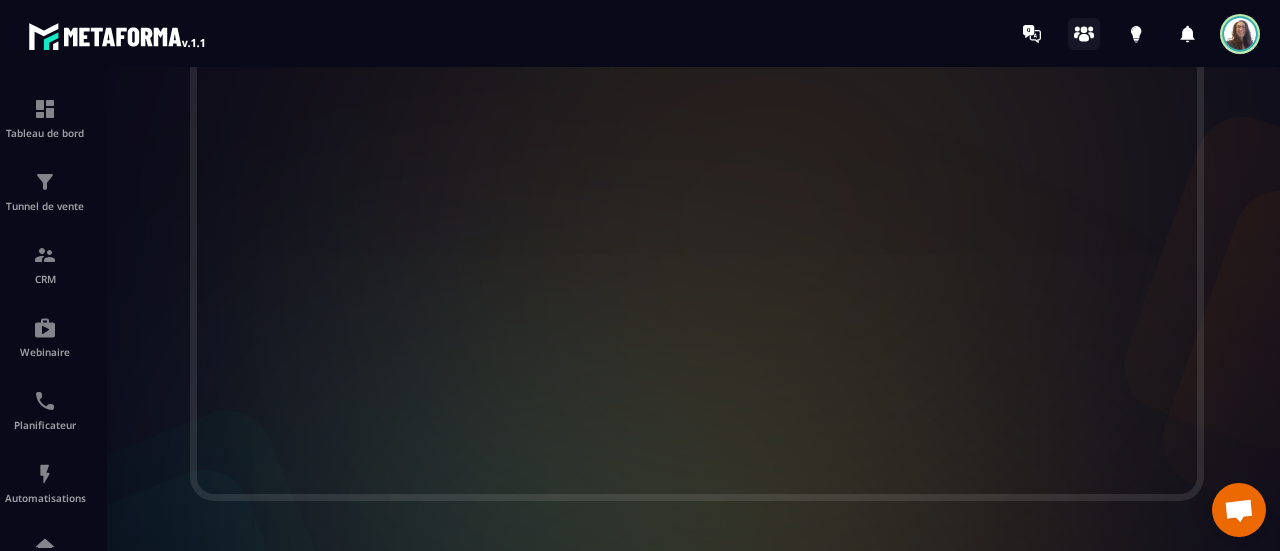 click 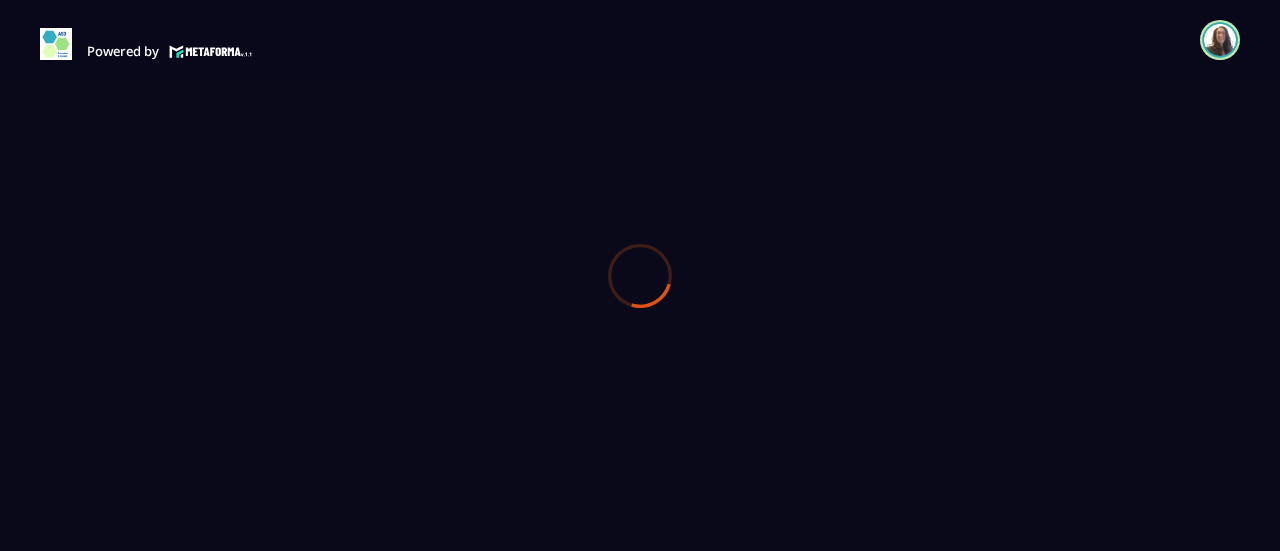 scroll, scrollTop: 0, scrollLeft: 0, axis: both 